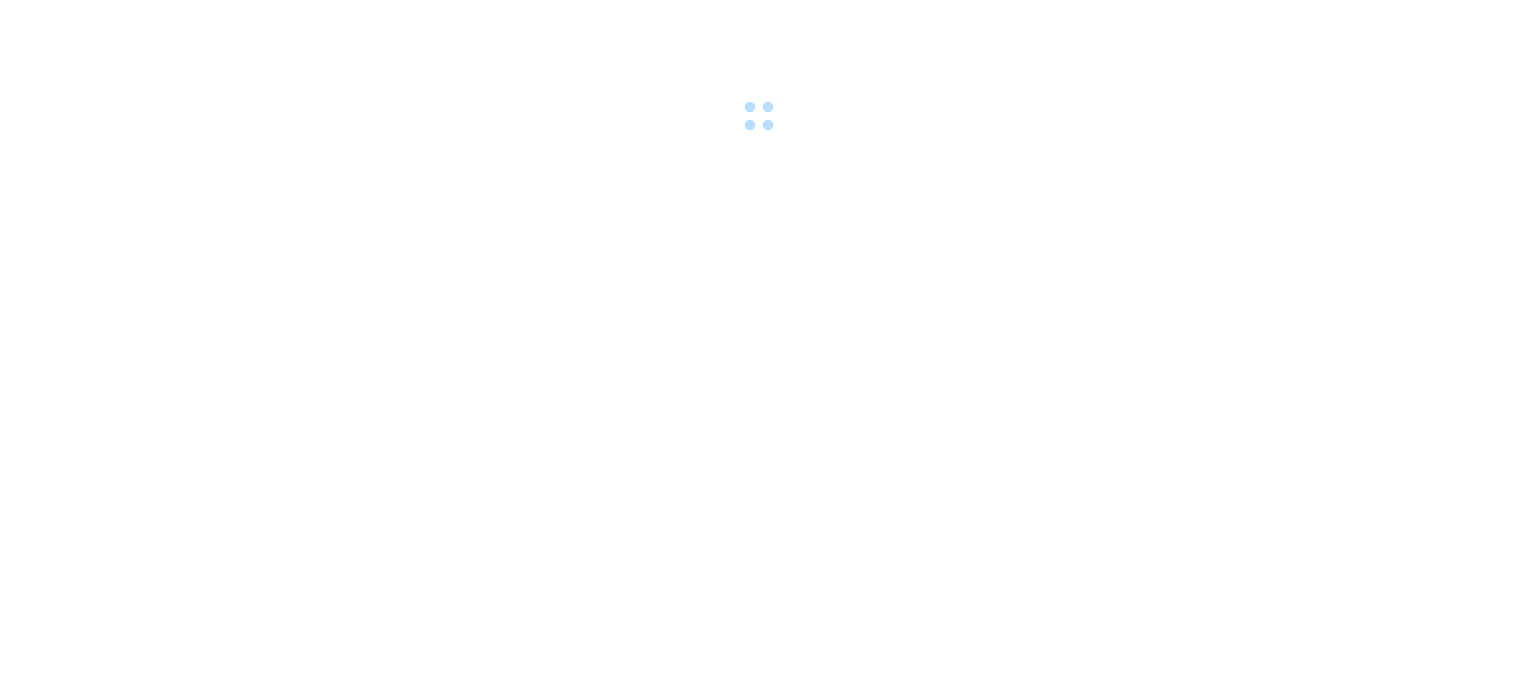 scroll, scrollTop: 0, scrollLeft: 0, axis: both 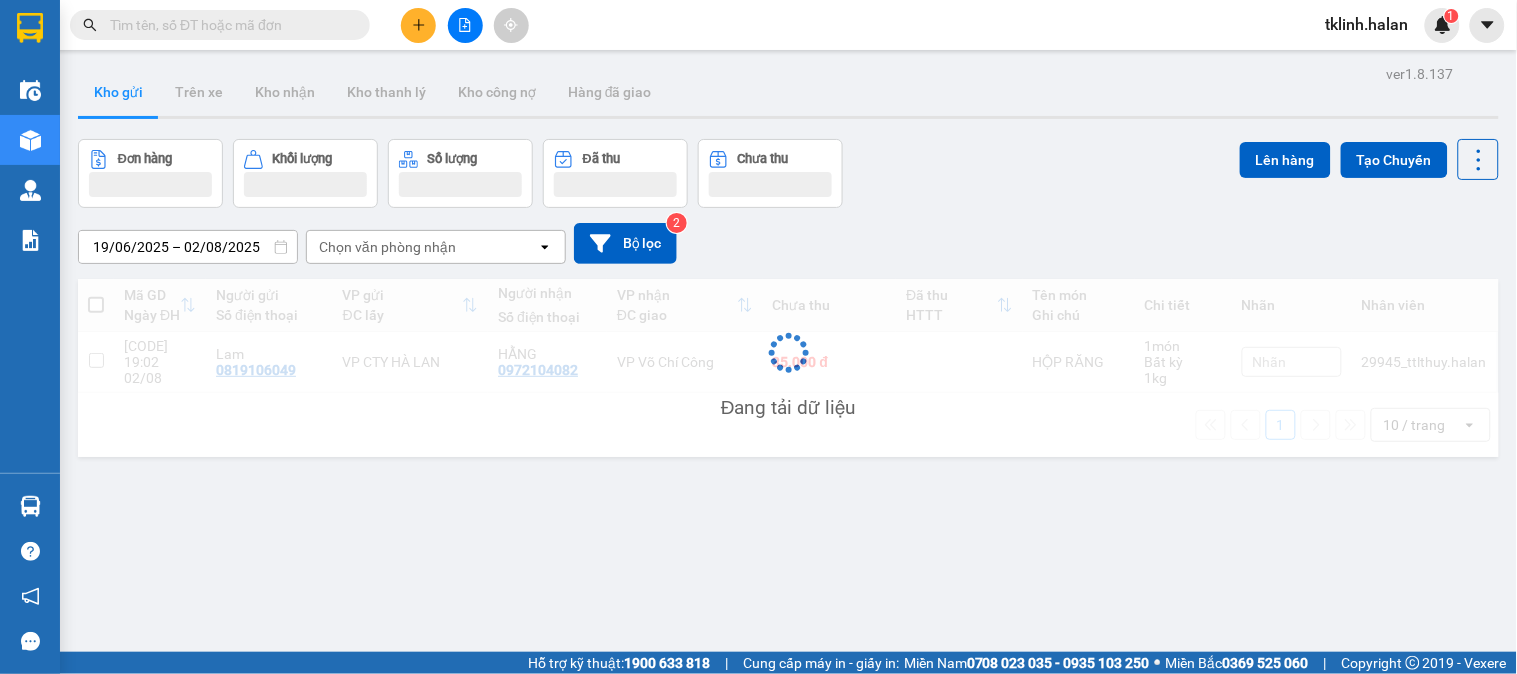 click at bounding box center [228, 25] 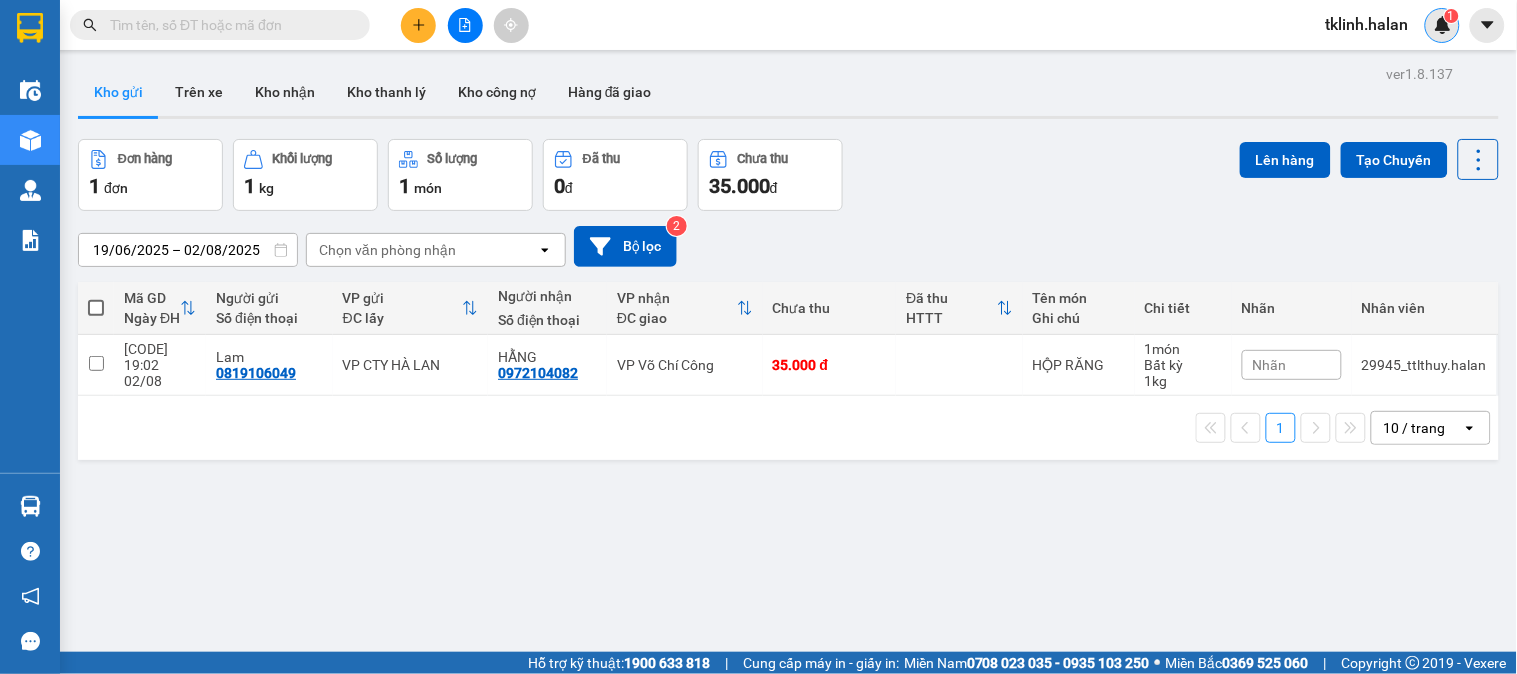 click at bounding box center [1443, 25] 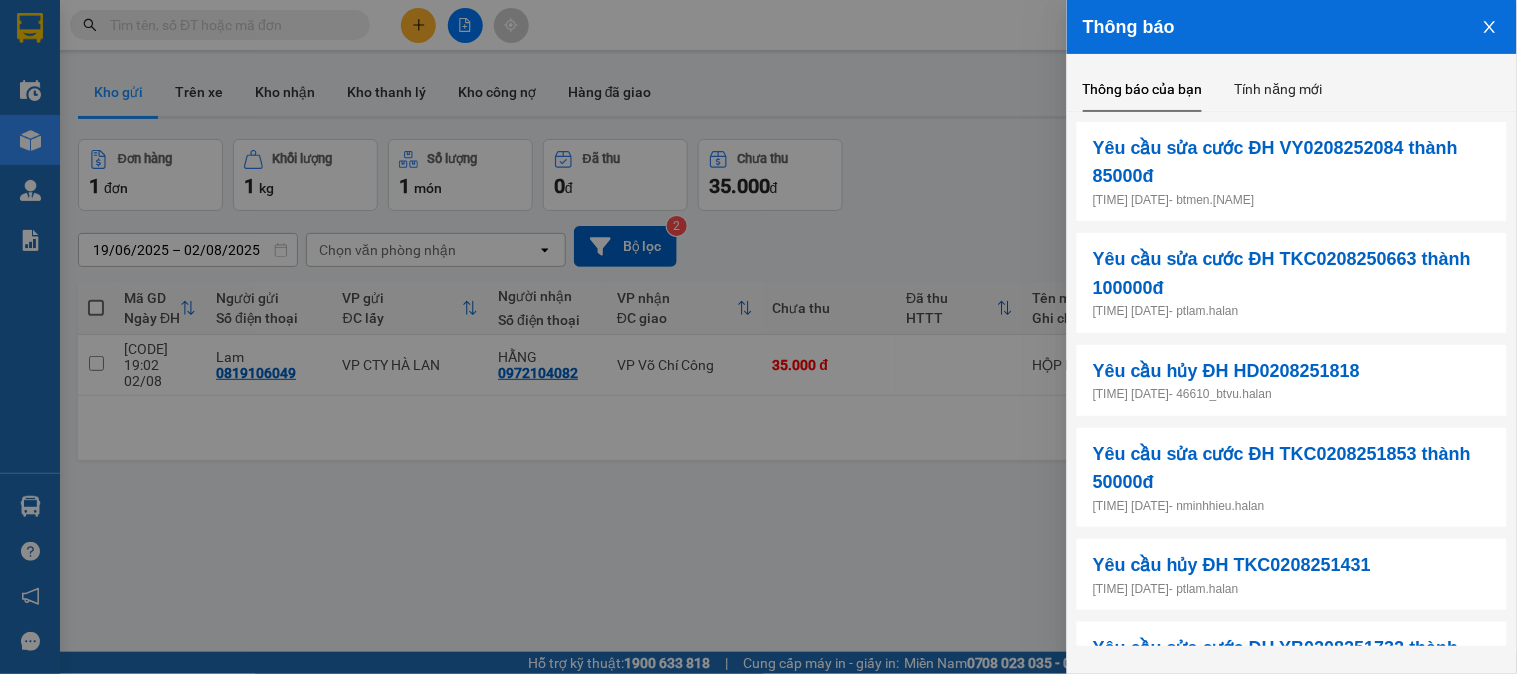 click at bounding box center (758, 337) 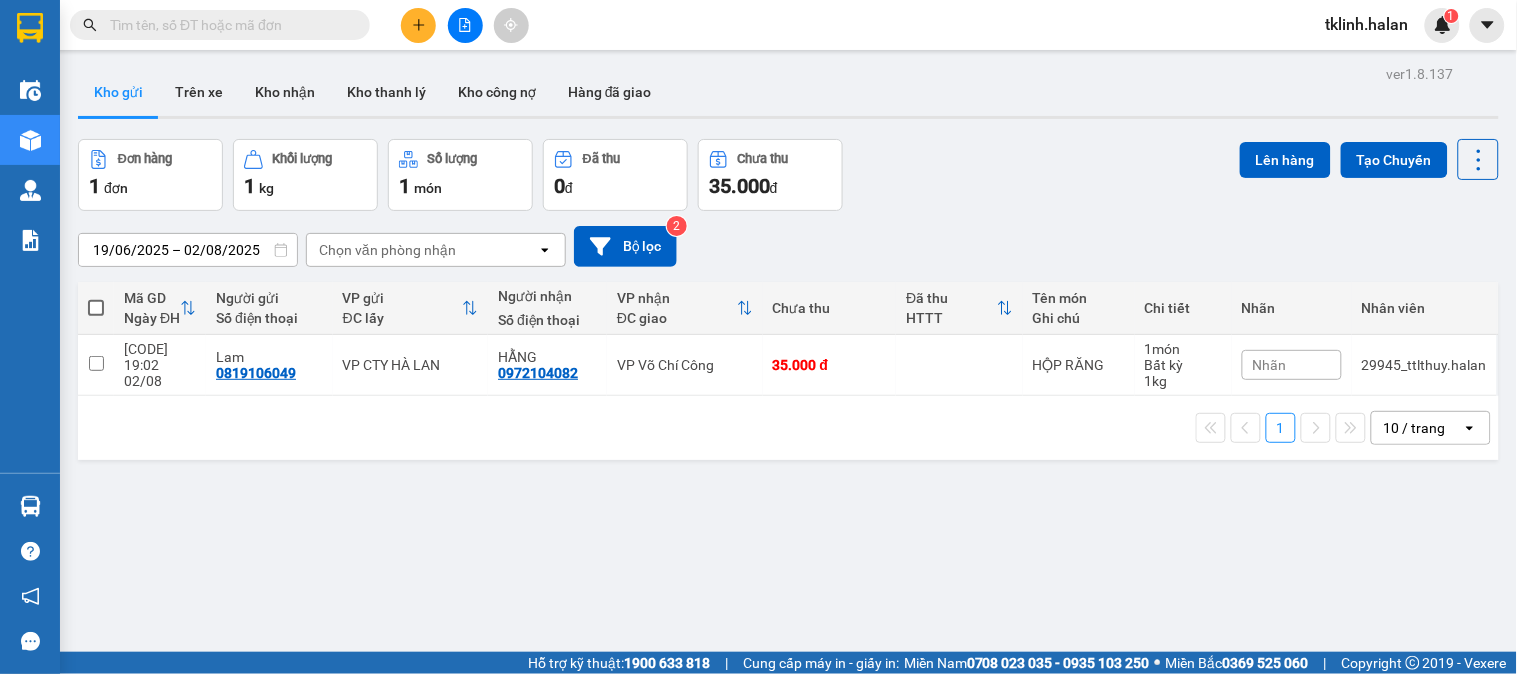 click at bounding box center (228, 25) 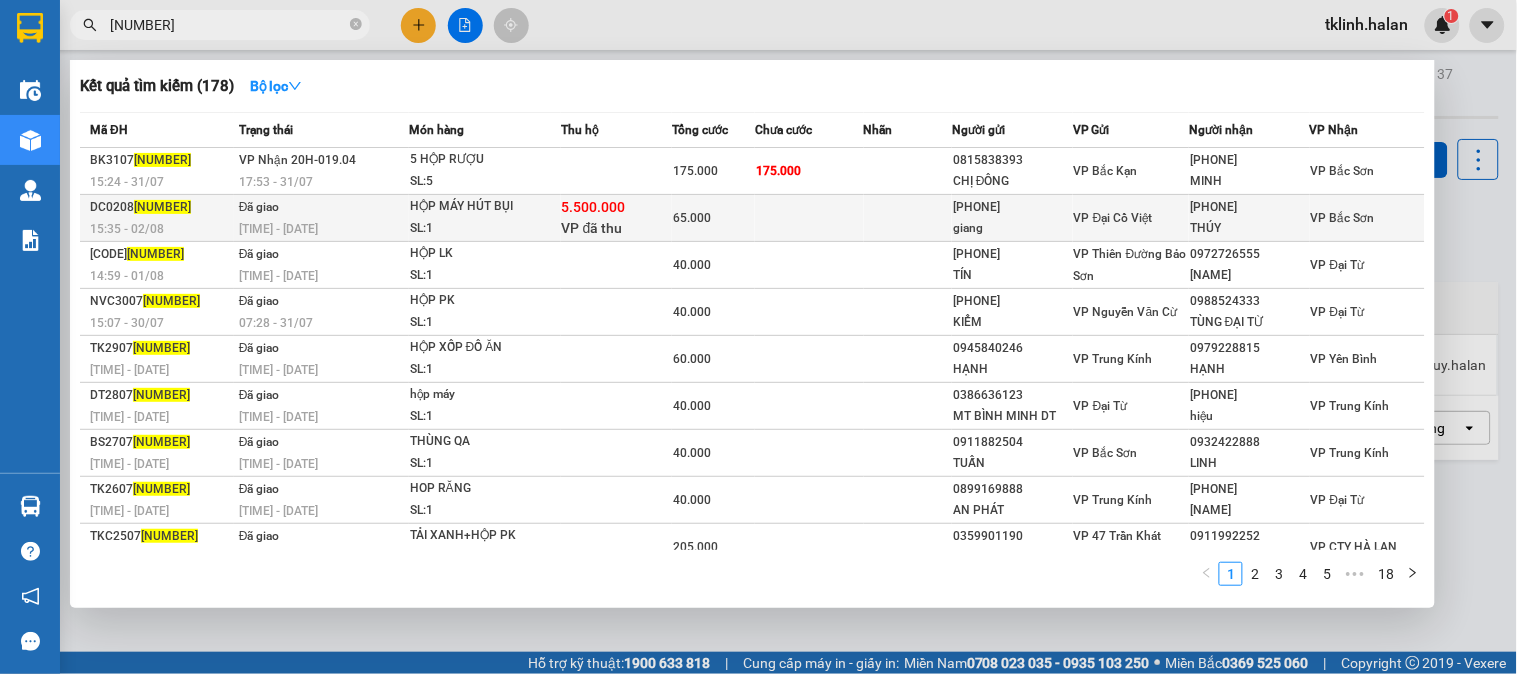 type on "[NUMBER]" 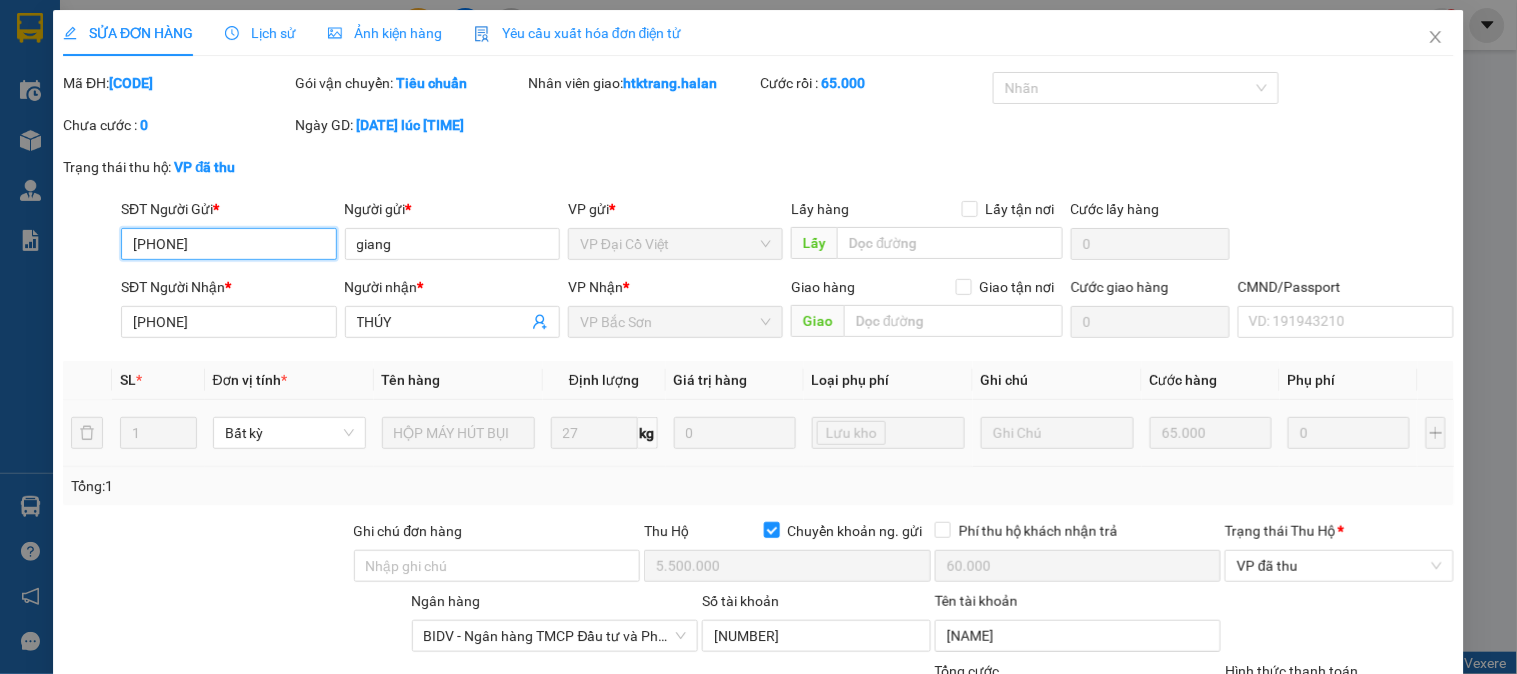 type on "[PHONE]" 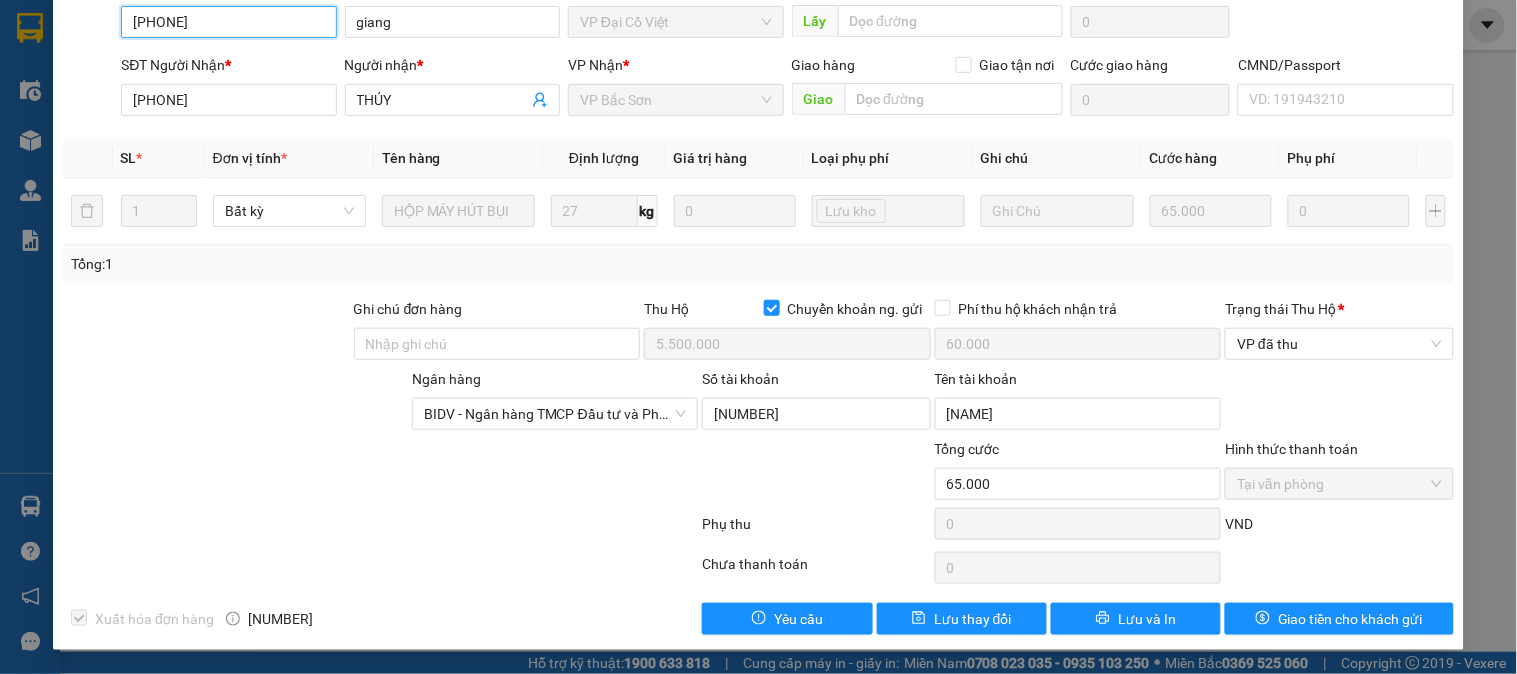scroll, scrollTop: 0, scrollLeft: 0, axis: both 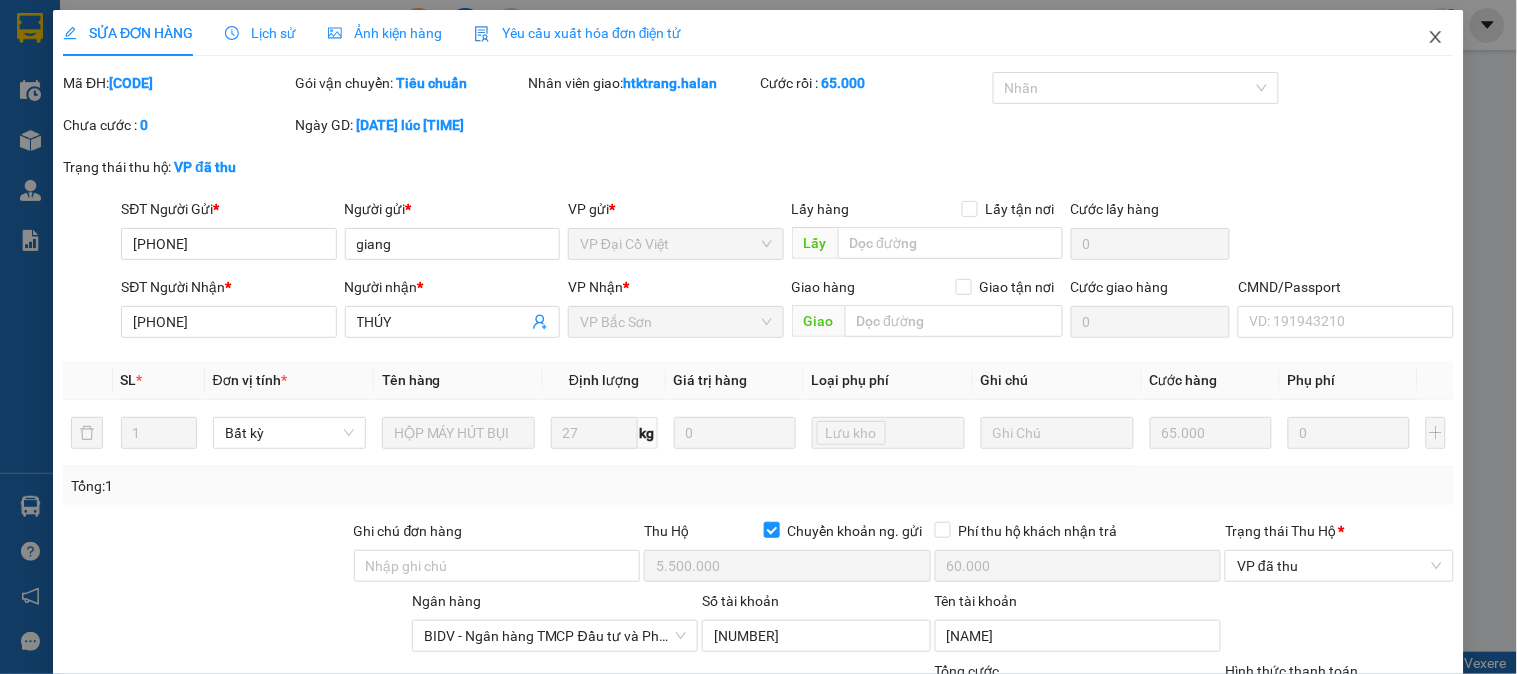 click 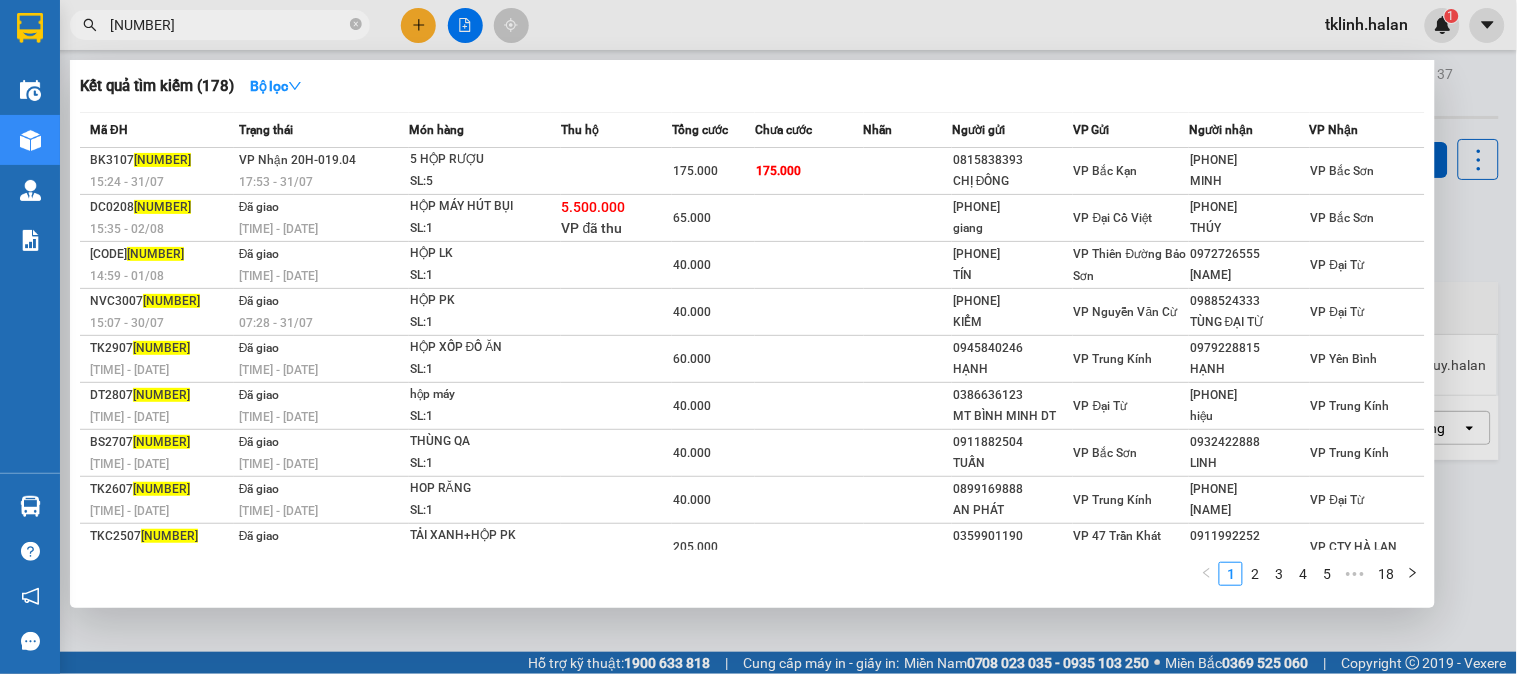 click on "[NUMBER]" at bounding box center (228, 25) 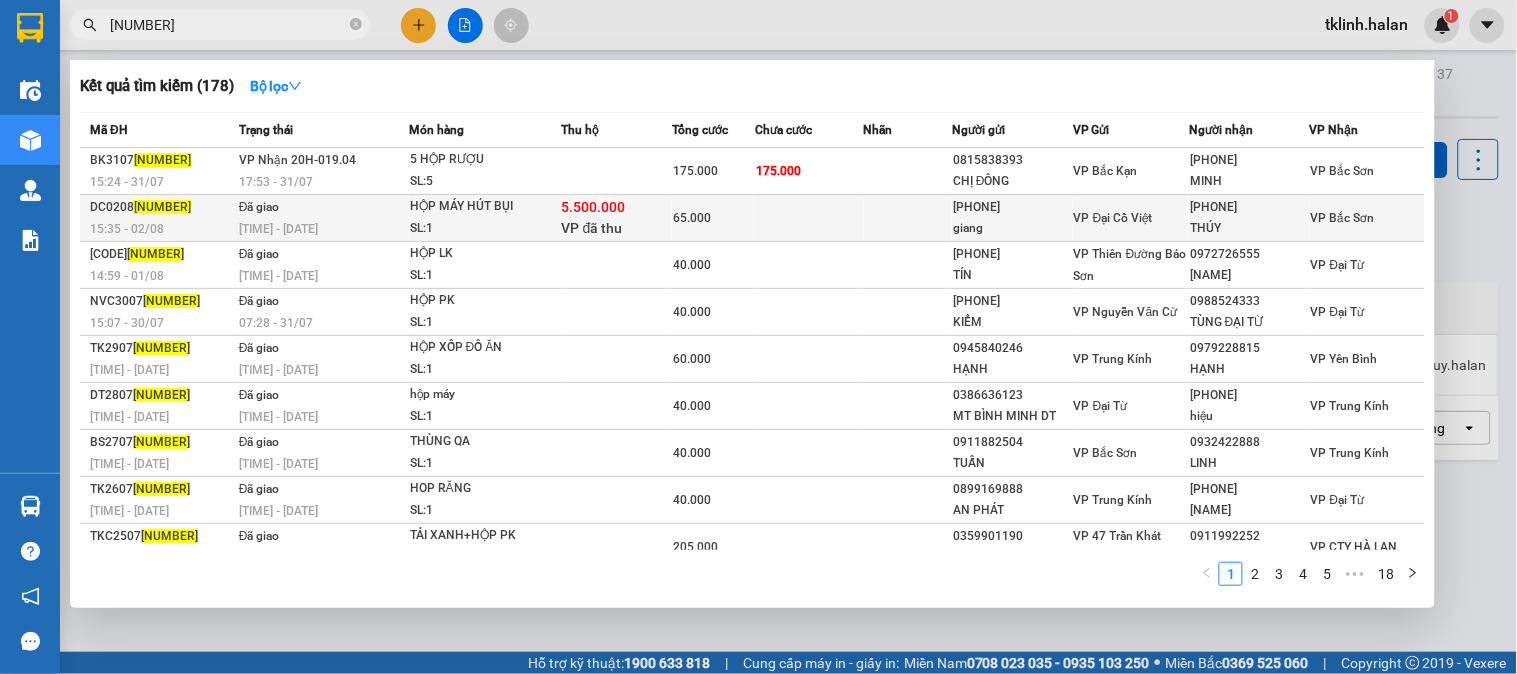 click at bounding box center (809, 218) 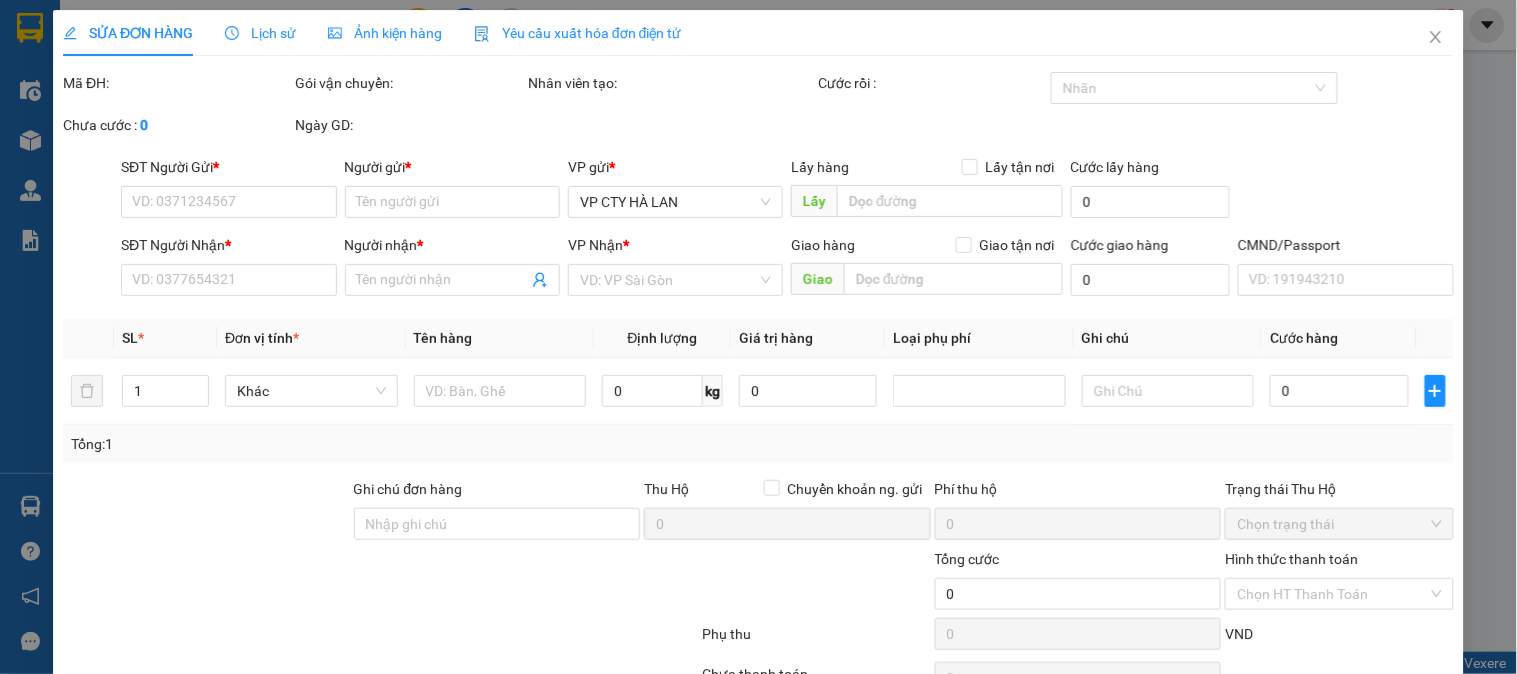 type on "[PHONE]" 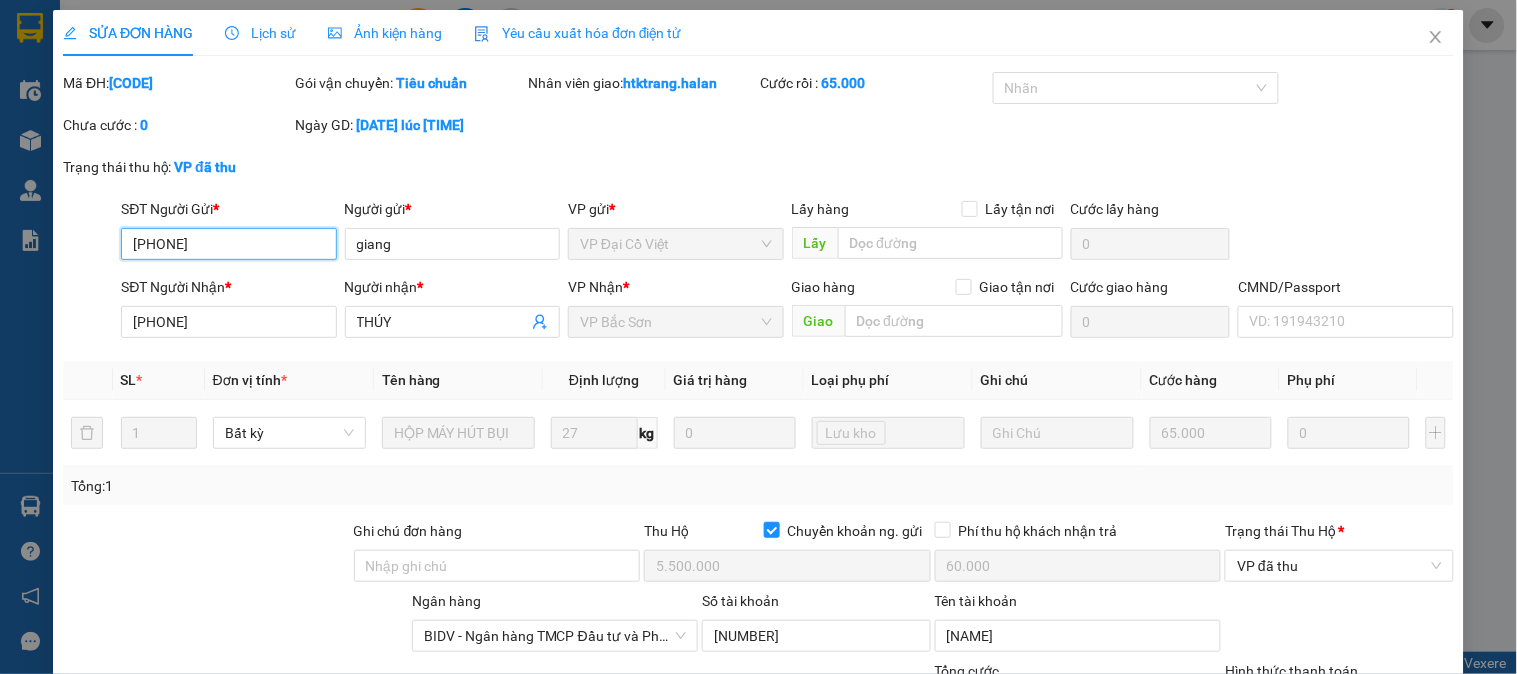 scroll, scrollTop: 111, scrollLeft: 0, axis: vertical 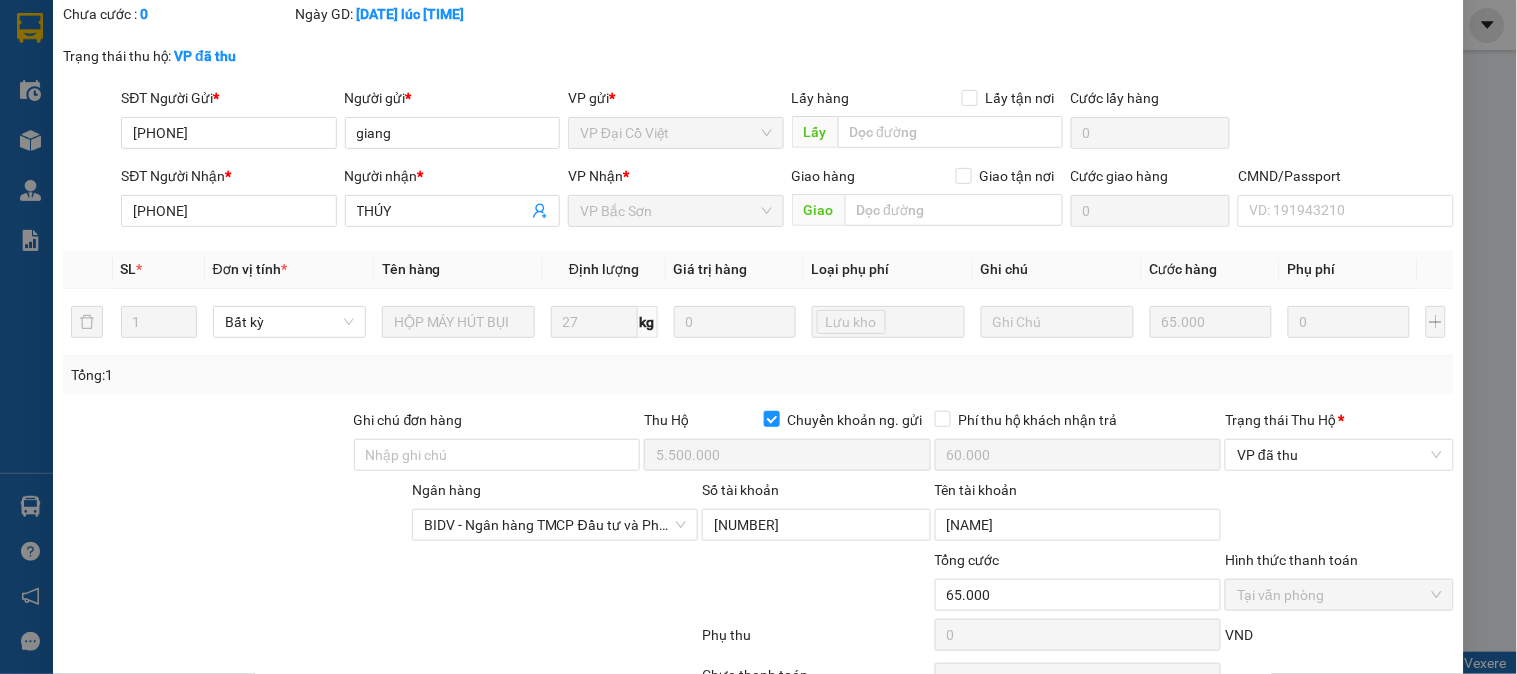 click on "SỬA ĐƠN HÀNG Lịch sử Ảnh kiện hàng Yêu cầu xuất hóa đơn điện tử Total Paid Fee 65.000 Total UnPaid Fee 0 Cash Collection Total Fee Mã ĐH: DC[NUMBER] Gói vận chuyển: Tiêu chuẩn Nhân viên giao: [USERNAME] Cước rồi : 65.000 Nhãn Chưa cước : 0 Ngày GD: [DATE] lúc [TIME] Trạng thái thu hộ: VP đã thu SĐT Người Gửi * [PHONE] [PHONE] Người gửi * [NAME] VP gửi * VP Đại Cồ Việt Lấy hàng Lấy tận nơi Lấy Cước lấy hàng 0 SĐT Người Nhận * [PHONE] Người nhận * [NAME] VP Nhận * VP Bắc Sơn Giao hàng Giao tận nơi Giao Cước giao hàng 0 CMND/Passport VD: [NUMBER] SL * Đơn vị tính * Tên hàng Định lượng Giá trị hàng Loại phụ phí Ghi chú Cước hàng Phụ phí 1 Bất kỳ HỘP MÁY HÚT BỤI 27 kg 0 Lưu kho 65.000 0 Tổng: 1 Ghi chú đơn hàng Thu Hộ Chuyển khoản ng. gửi 5.500.000 60.000 * 65.000" at bounding box center (758, 337) 